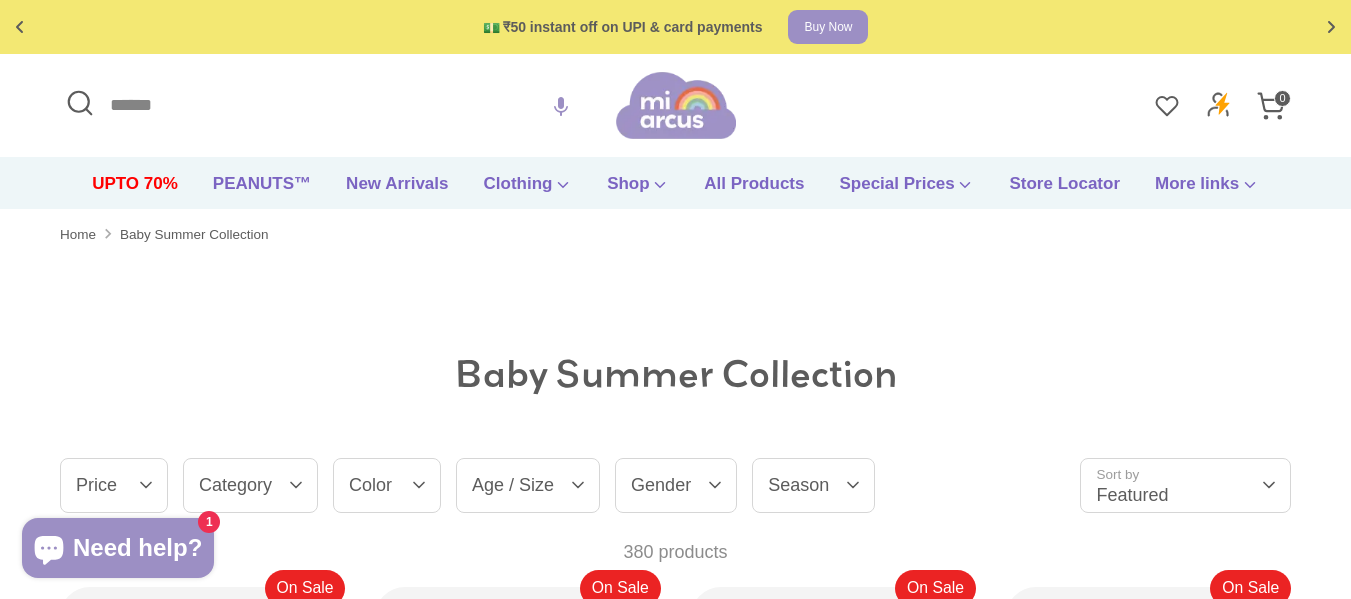 scroll, scrollTop: 0, scrollLeft: 0, axis: both 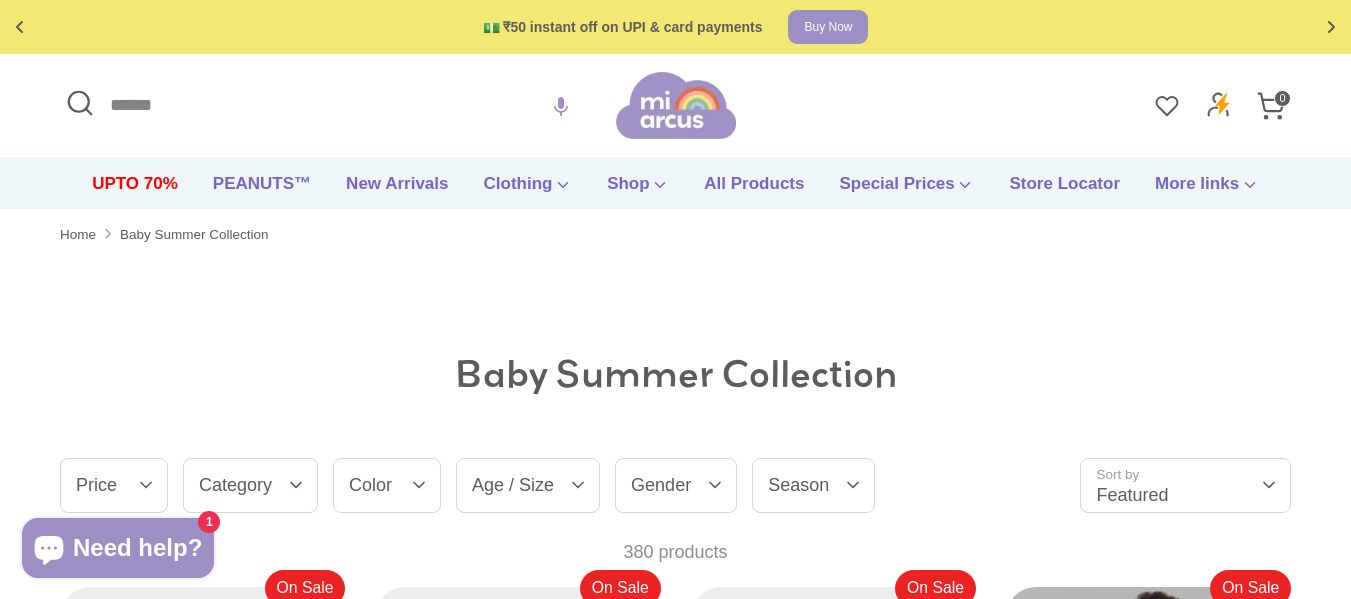click on "Search" at bounding box center [338, 105] 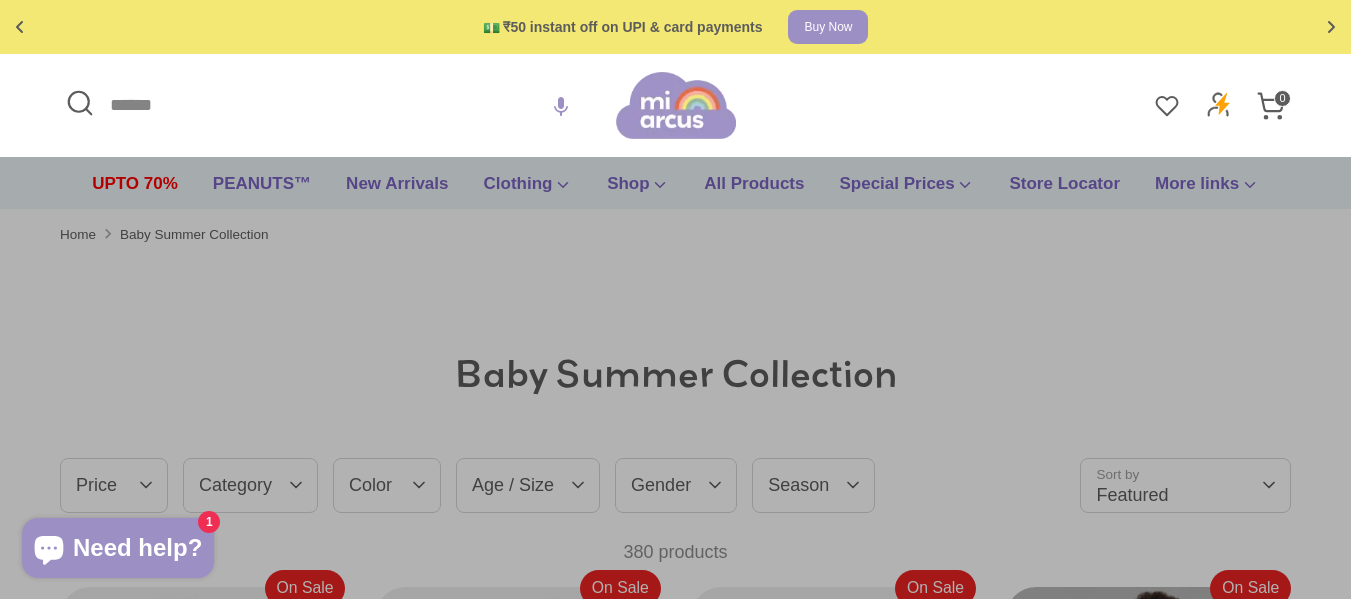 paste on "**********" 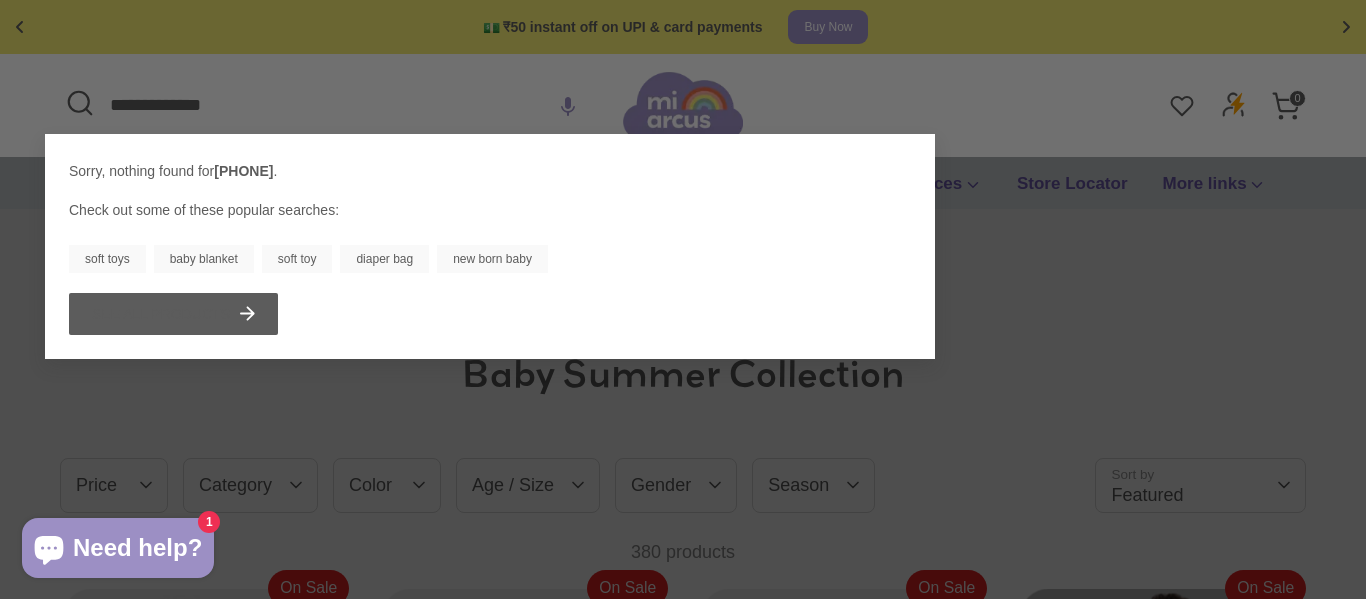 type on "**********" 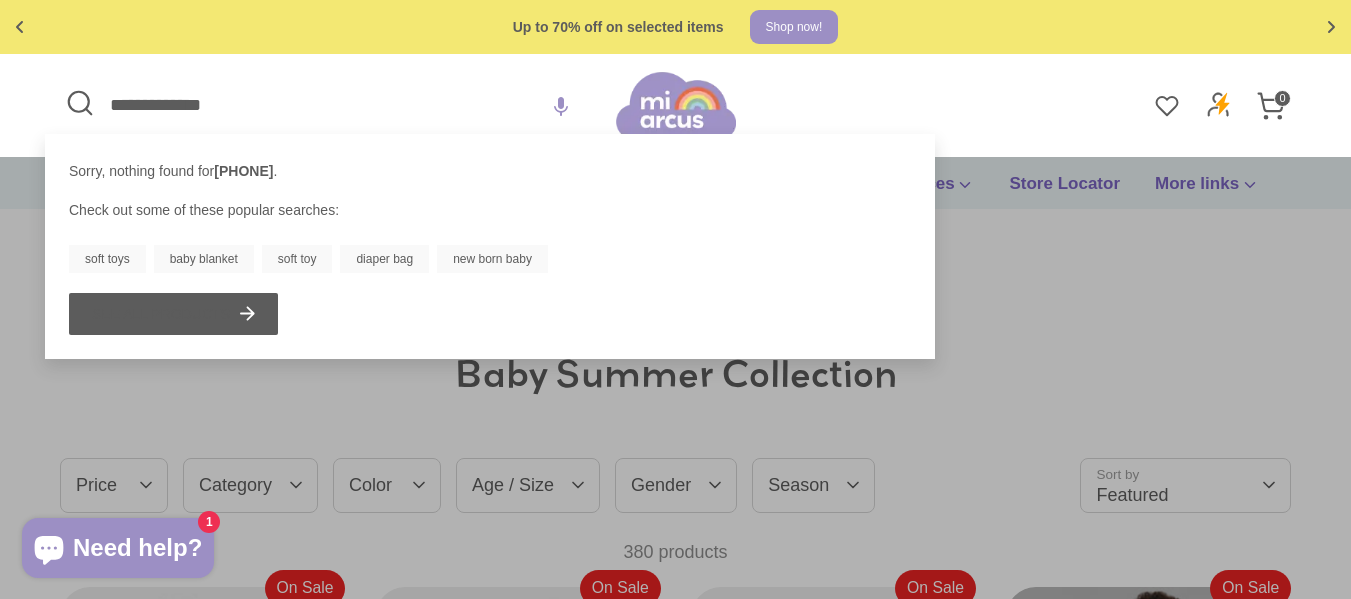 click on "**********" at bounding box center (338, 105) 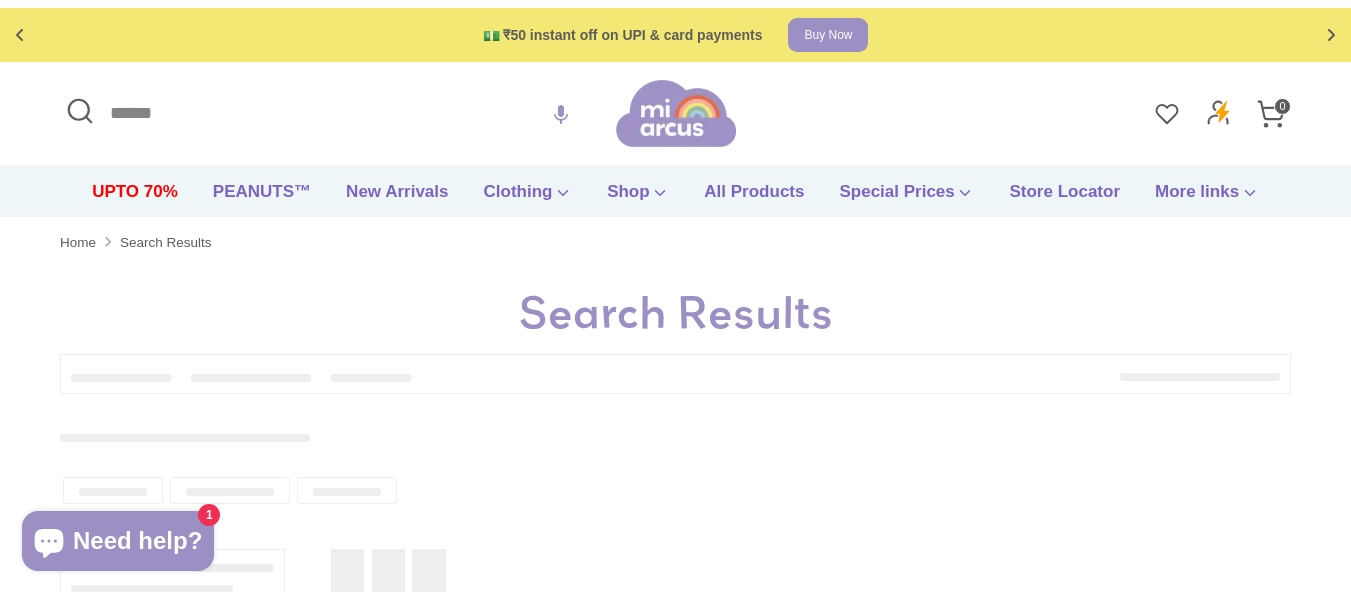 scroll, scrollTop: 0, scrollLeft: 0, axis: both 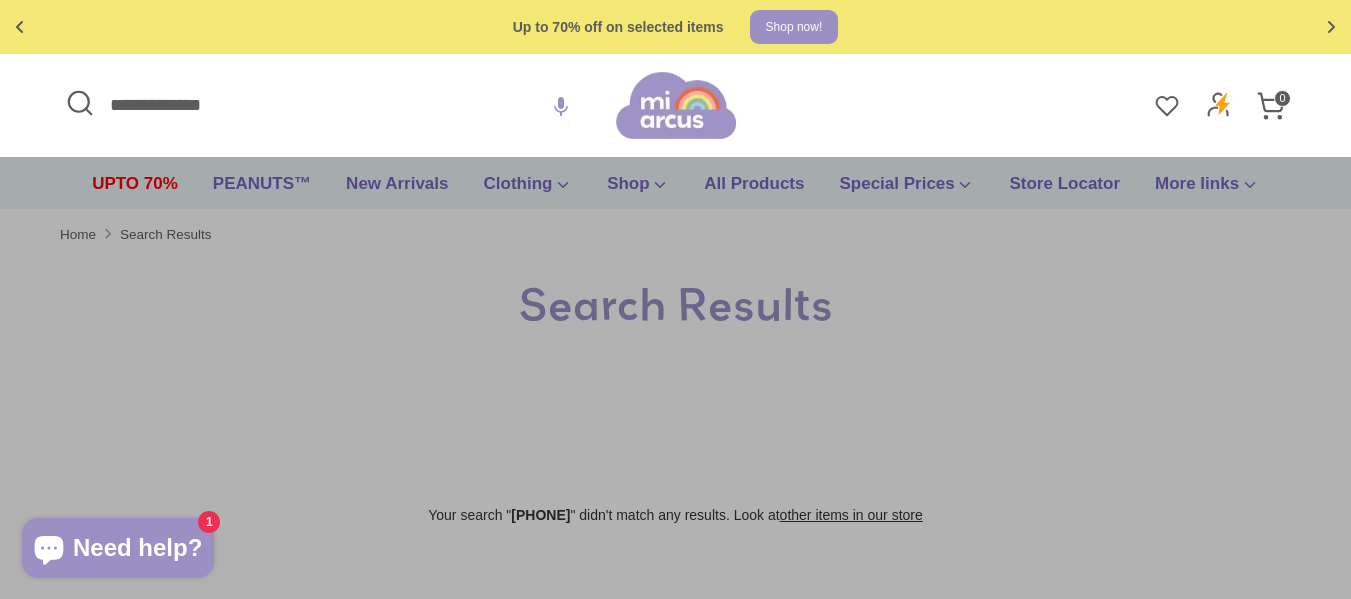 drag, startPoint x: 369, startPoint y: 122, endPoint x: 0, endPoint y: 7, distance: 386.50485 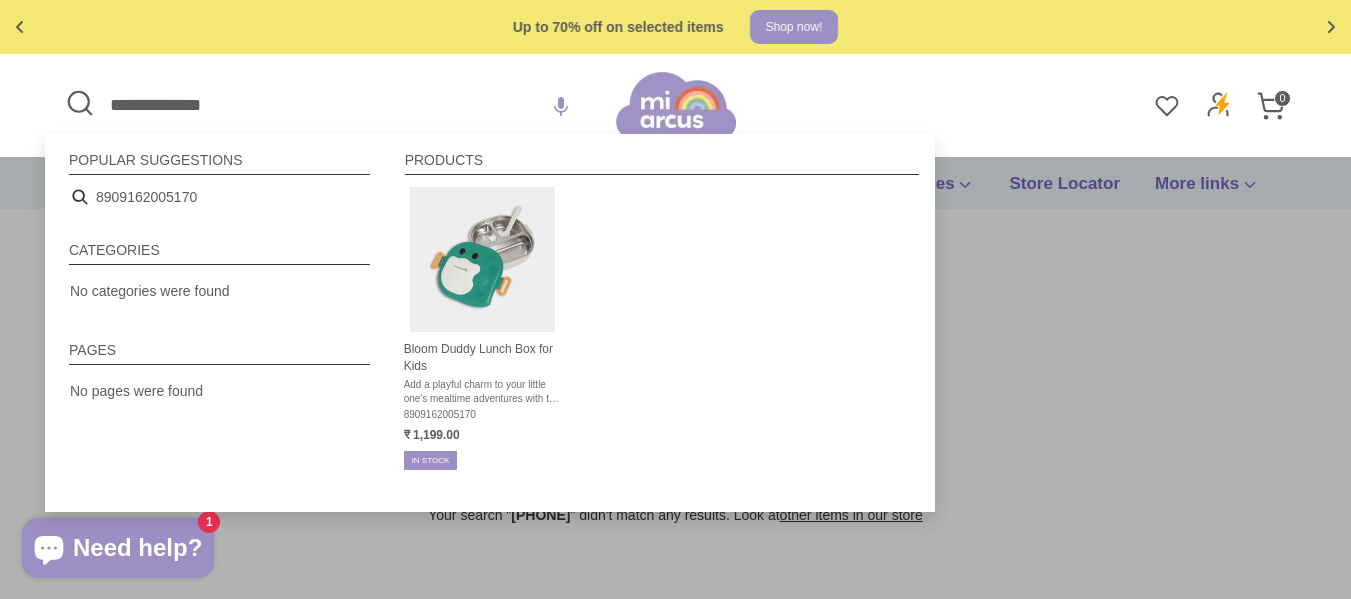 click on "🚚 Free shipping on orders above ₹599 Shop now Free gift on orders above ₹1999 Checkout 💵 ₹50 instant off on UPI & card payments Buy Now Up to 70% off on selected items Shop now! 🚚 Free shipping on orders above ₹599 Shop now Free gift on orders above ₹1999 Checkout 💵 ₹50 instant off on UPI & card payments Buy Now Up to 70% off on selected items Shop now!
✅ Product added to cart!
8909162005132 - Mi Arcus" at bounding box center (675, 745) 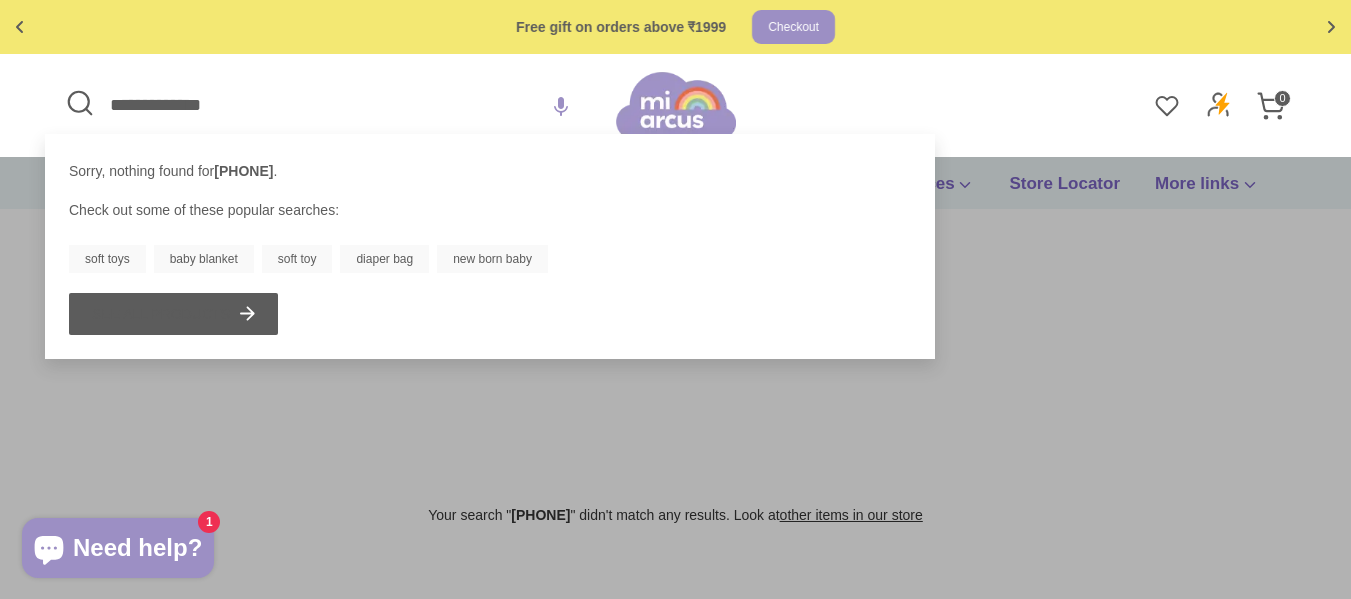 drag, startPoint x: 375, startPoint y: 99, endPoint x: 0, endPoint y: 23, distance: 382.62384 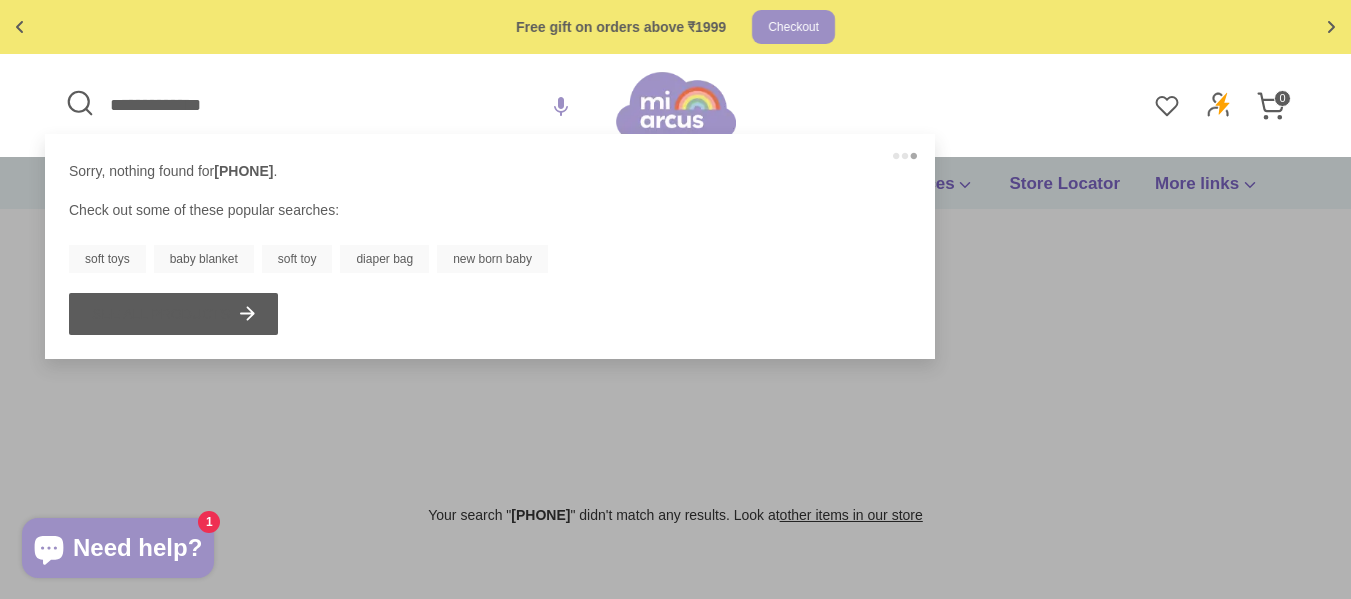 type on "**********" 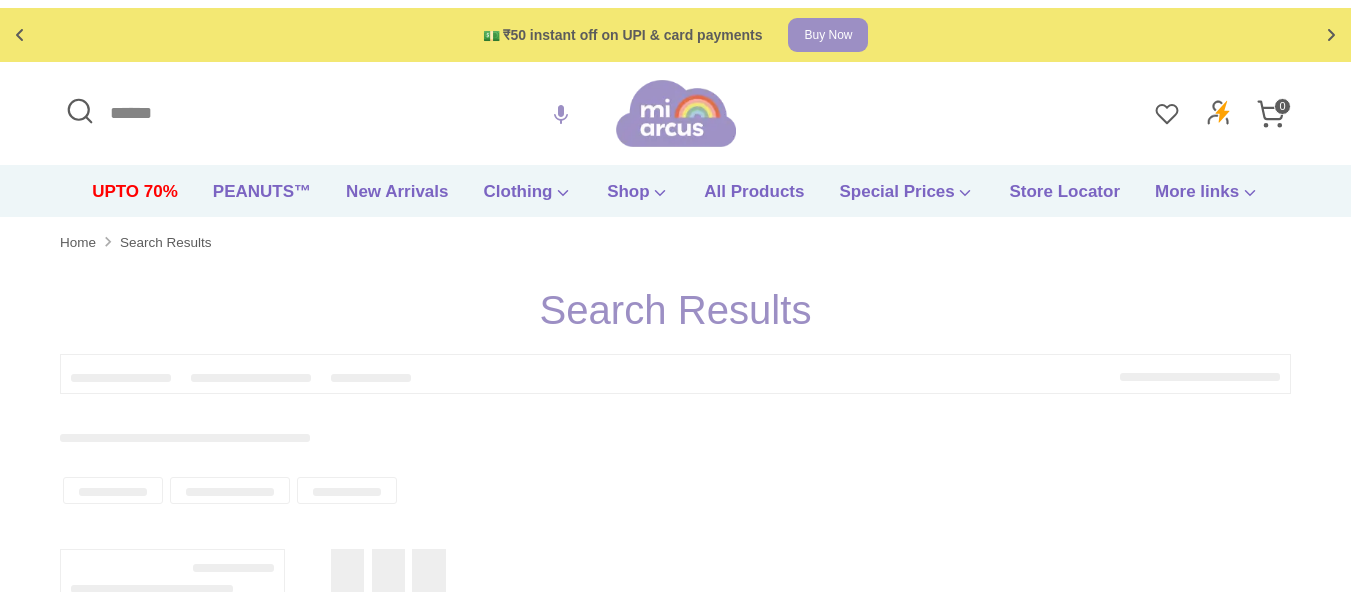 scroll, scrollTop: 0, scrollLeft: 0, axis: both 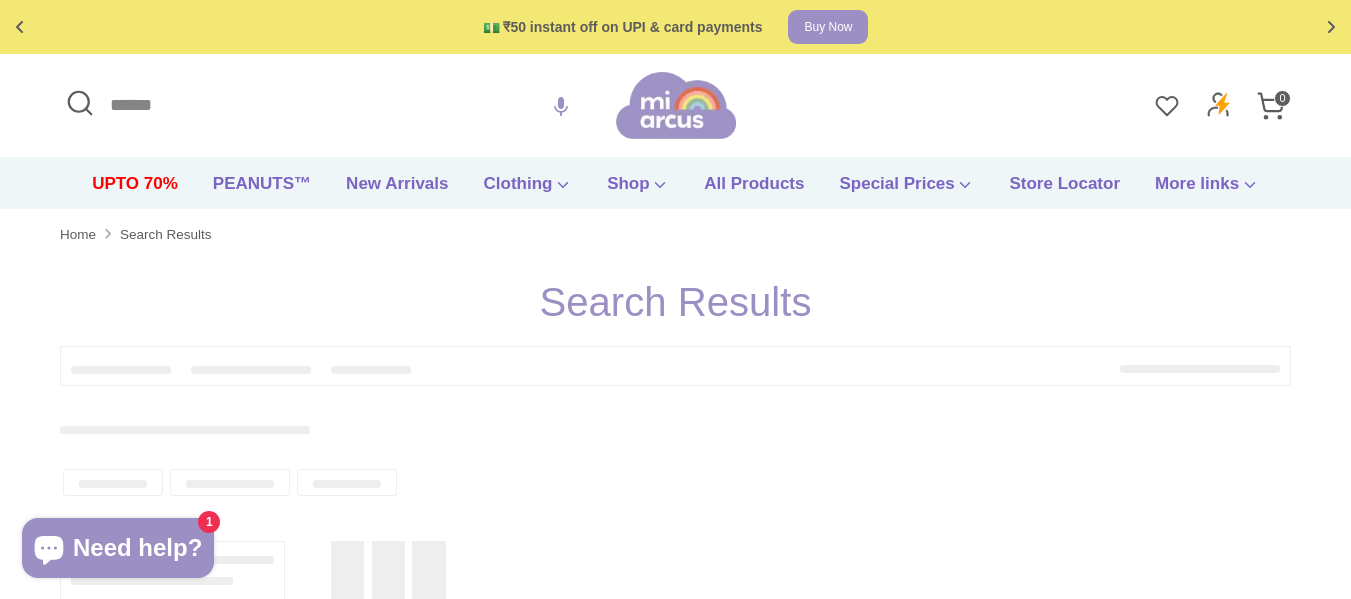 type on "**********" 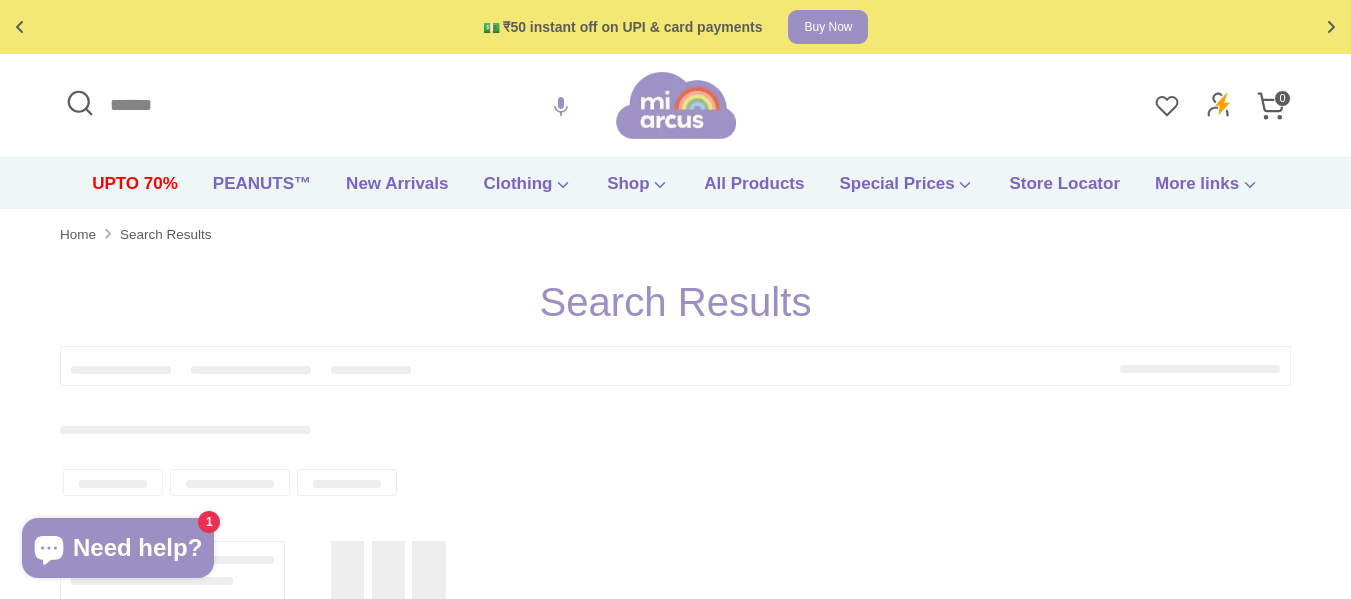 type on "**********" 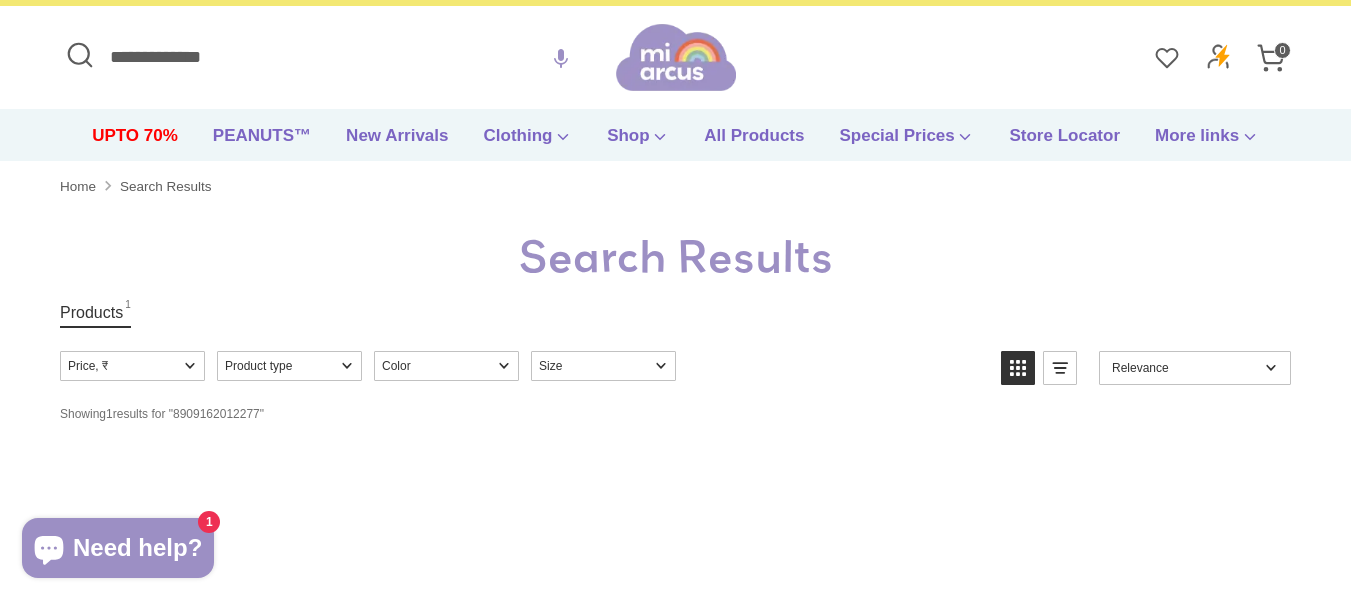 scroll, scrollTop: 0, scrollLeft: 0, axis: both 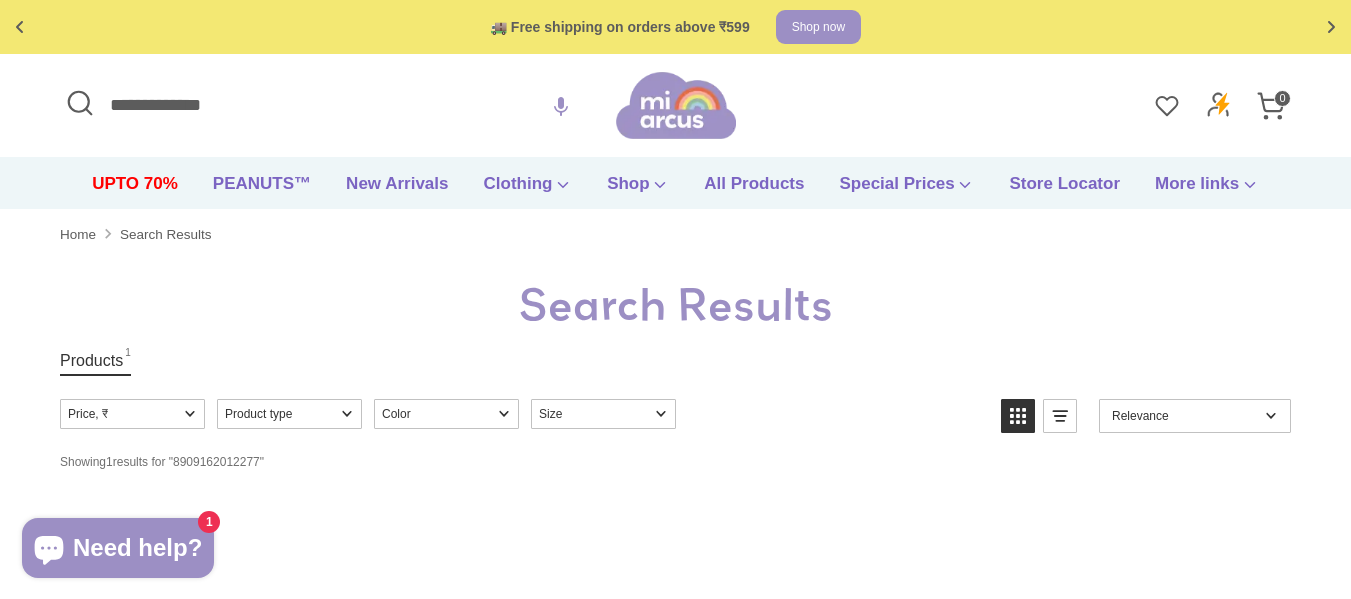 click on "🚚 Free shipping on orders above ₹599 Shop now Free gift on orders above ₹1999 Checkout 💵 ₹50 instant off on UPI & card payments Buy Now Up to 70% off on selected items Shop now! 🚚 Free shipping on orders above ₹599 Shop now Free gift on orders above ₹1999 Checkout 💵 ₹50 instant off on UPI & card payments Buy Now Up to 70% off on selected items Shop now!
✅ Product added to cart!
8909162012277 - Mi Arcus" at bounding box center (675, 934) 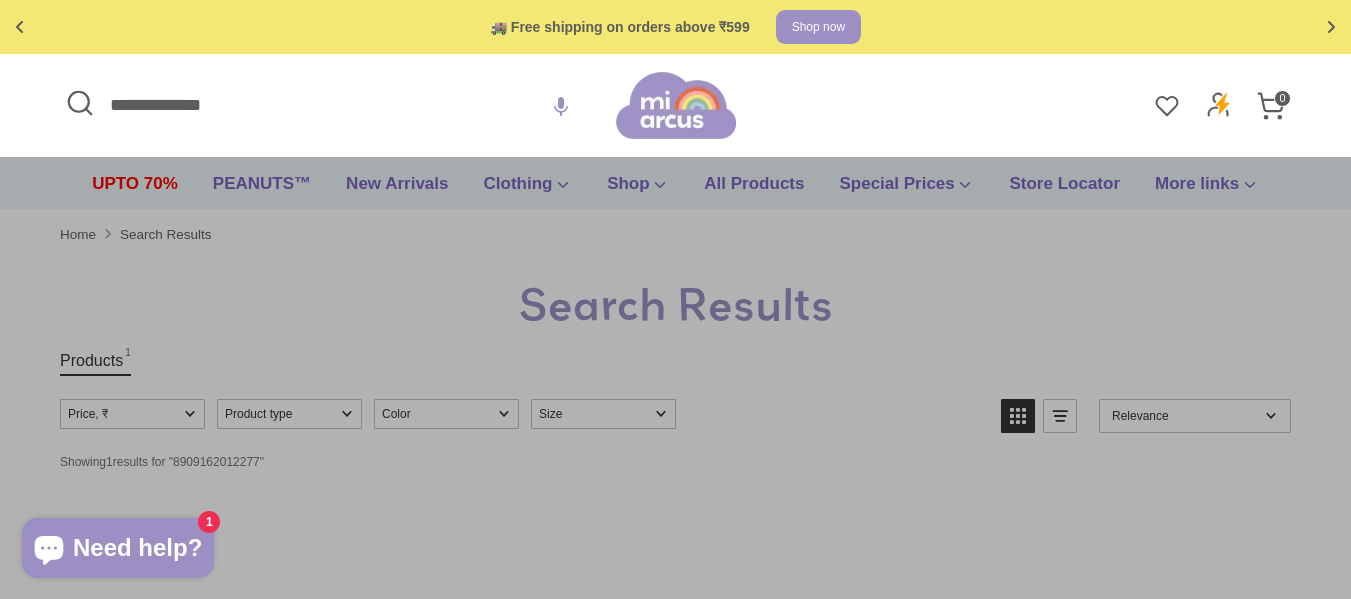 paste 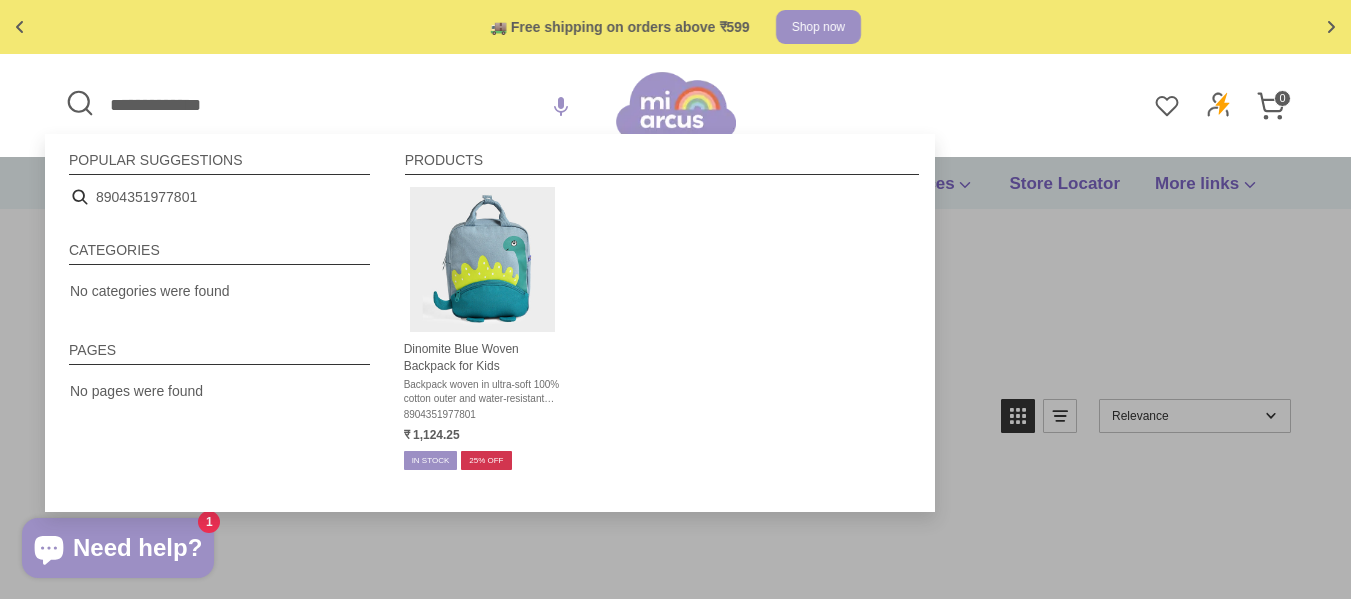 drag, startPoint x: 421, startPoint y: 121, endPoint x: 0, endPoint y: -78, distance: 465.66296 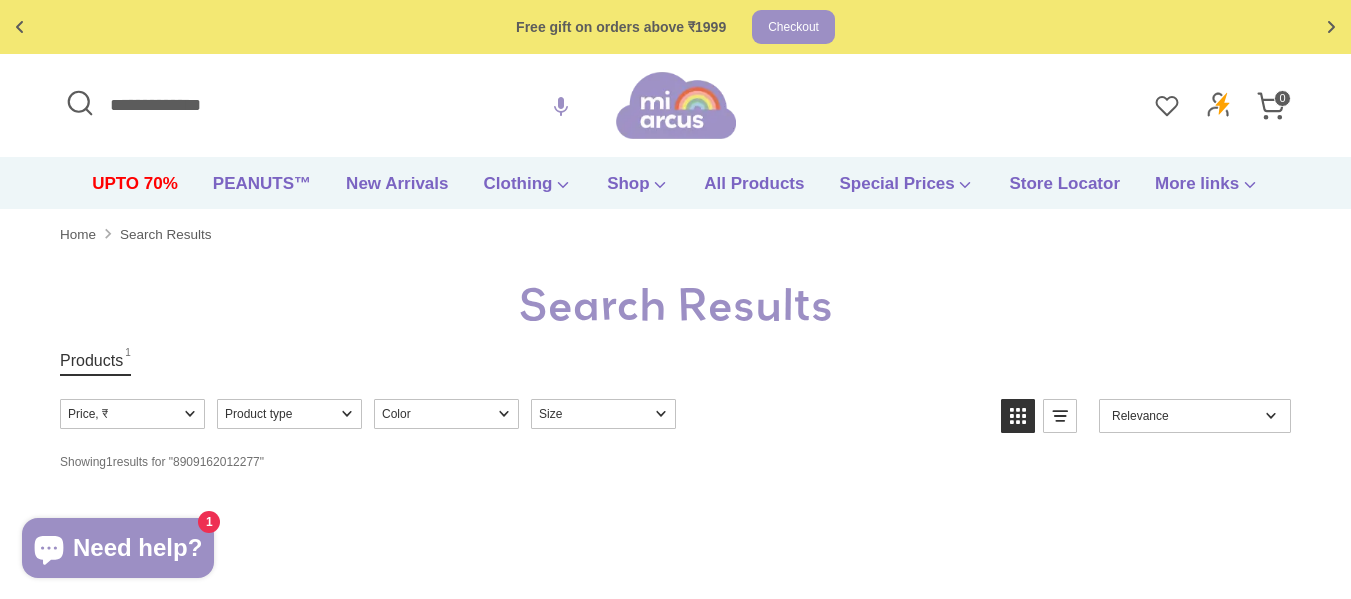 drag, startPoint x: 420, startPoint y: 81, endPoint x: 0, endPoint y: 54, distance: 420.86697 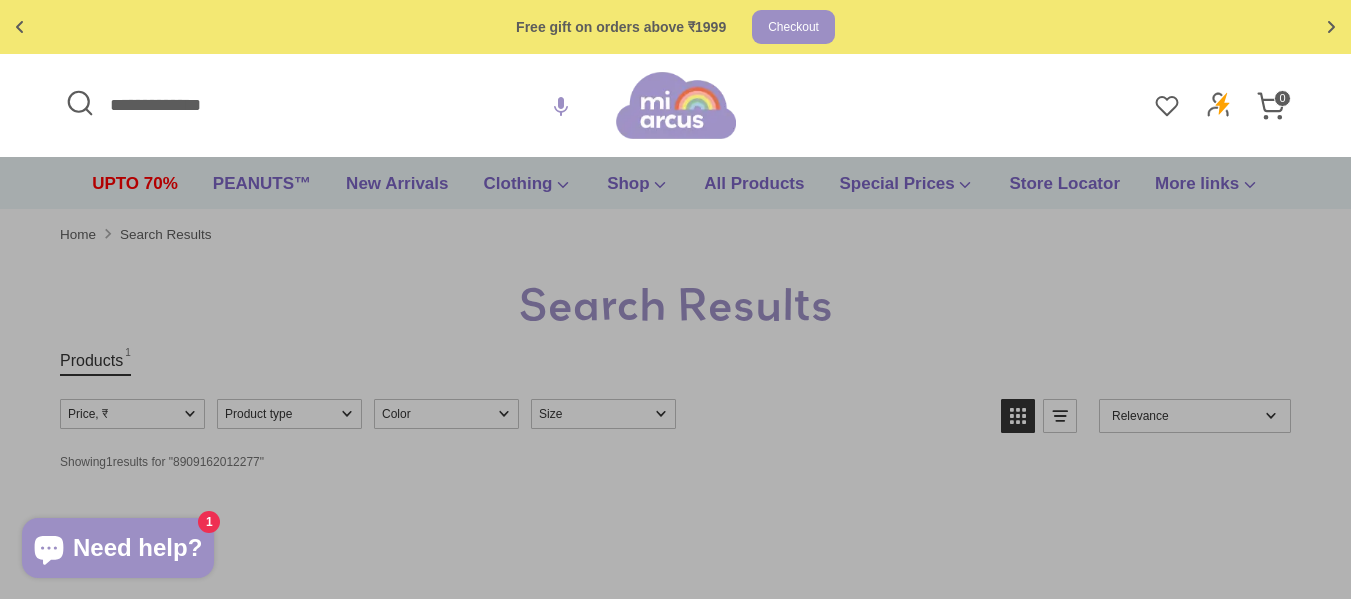 drag, startPoint x: 0, startPoint y: 58, endPoint x: 0, endPoint y: 16, distance: 42 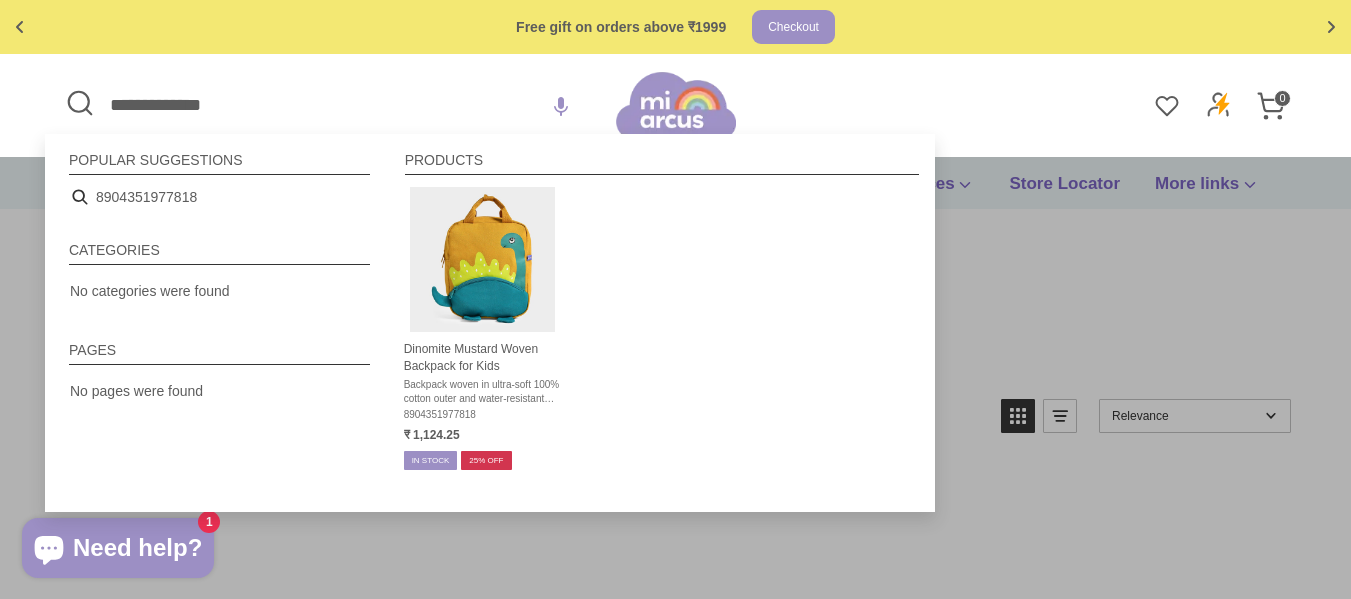 drag, startPoint x: 258, startPoint y: 93, endPoint x: 0, endPoint y: 95, distance: 258.00775 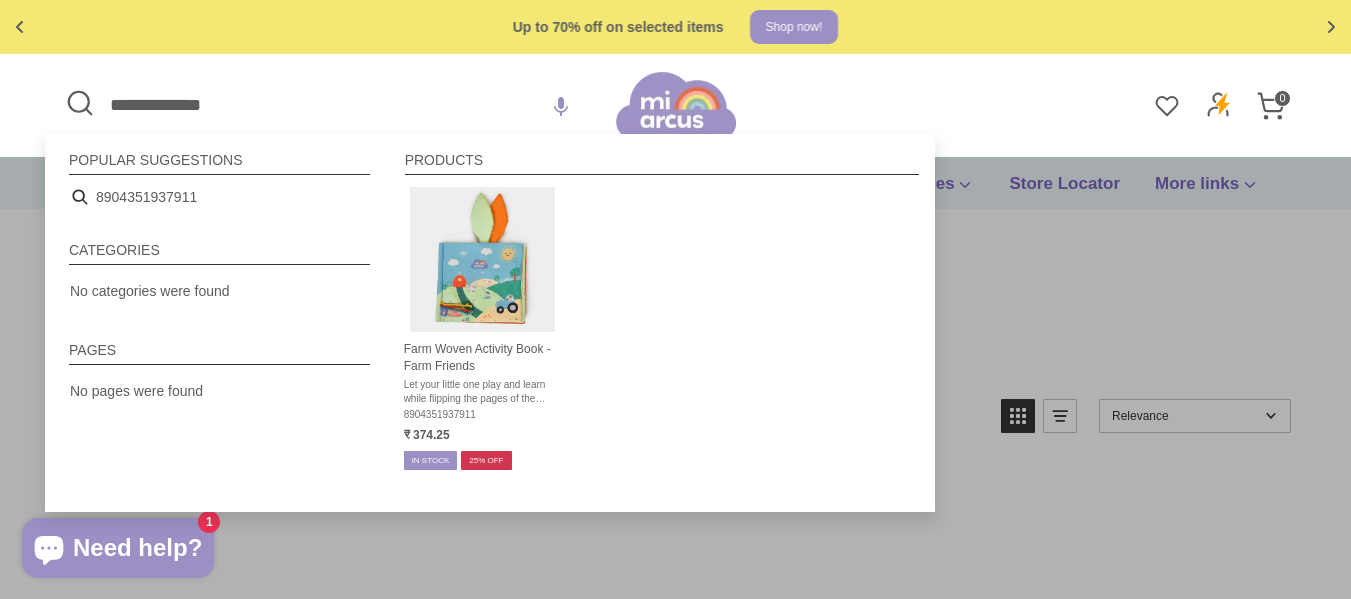 drag, startPoint x: 359, startPoint y: 116, endPoint x: 0, endPoint y: 75, distance: 361.33365 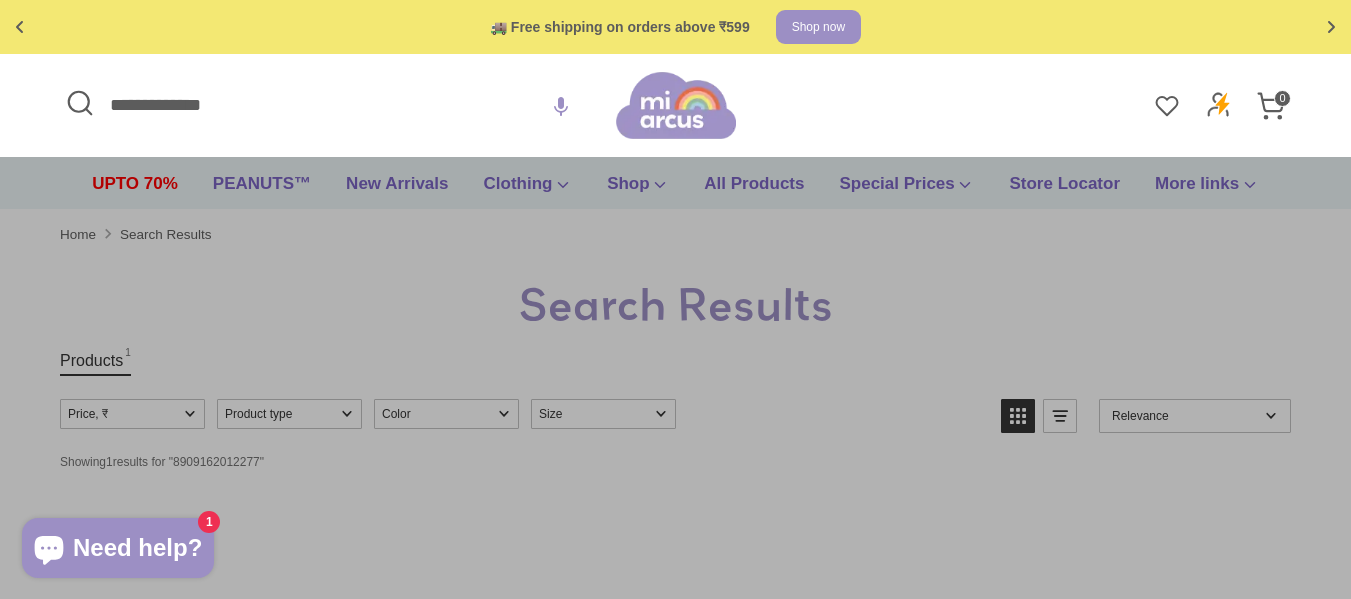 drag, startPoint x: 272, startPoint y: 73, endPoint x: 247, endPoint y: 78, distance: 25.495098 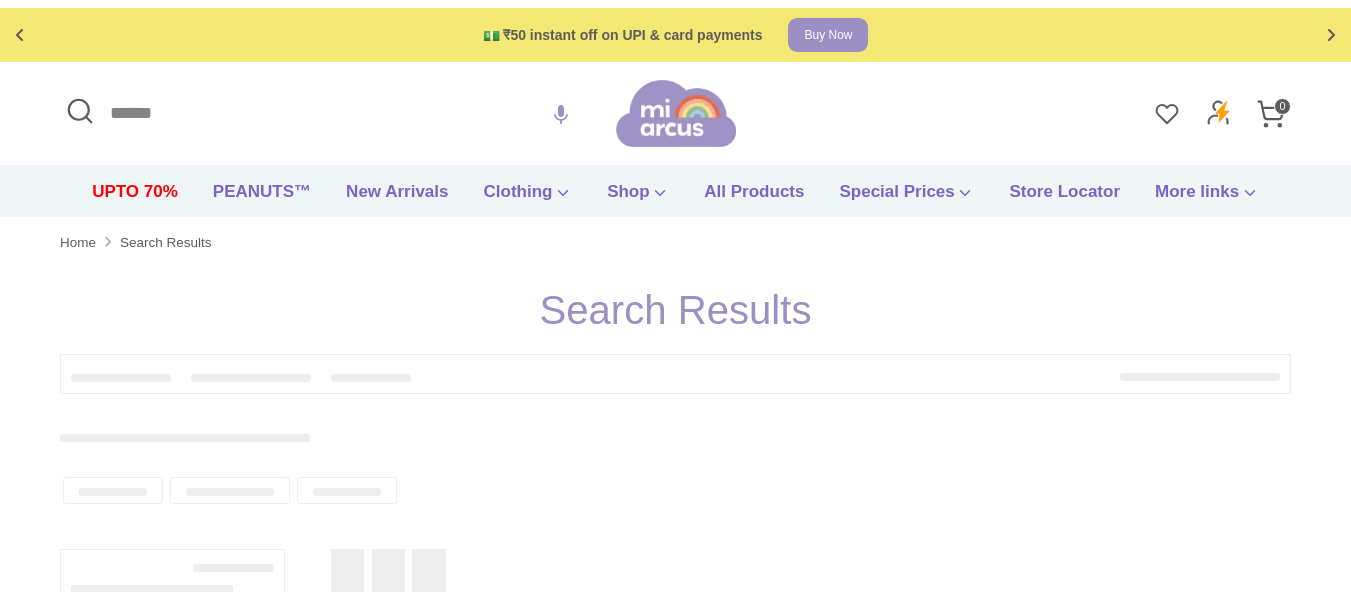 scroll, scrollTop: 0, scrollLeft: 0, axis: both 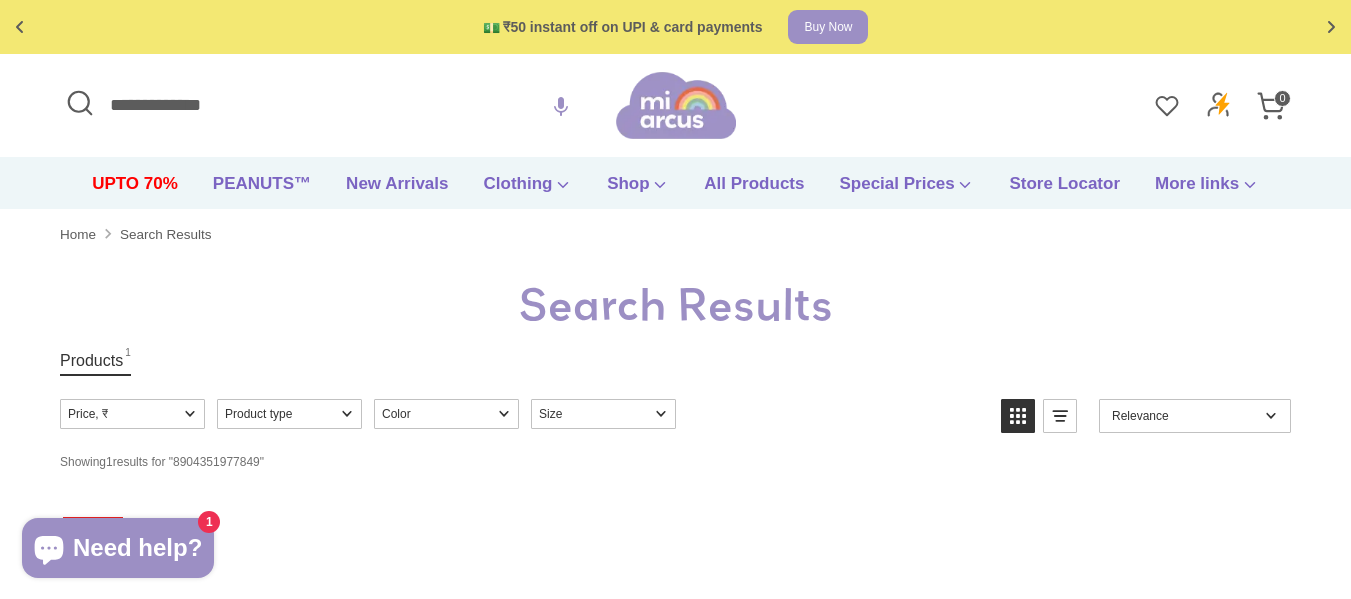 drag, startPoint x: 393, startPoint y: 132, endPoint x: 0, endPoint y: 50, distance: 401.46356 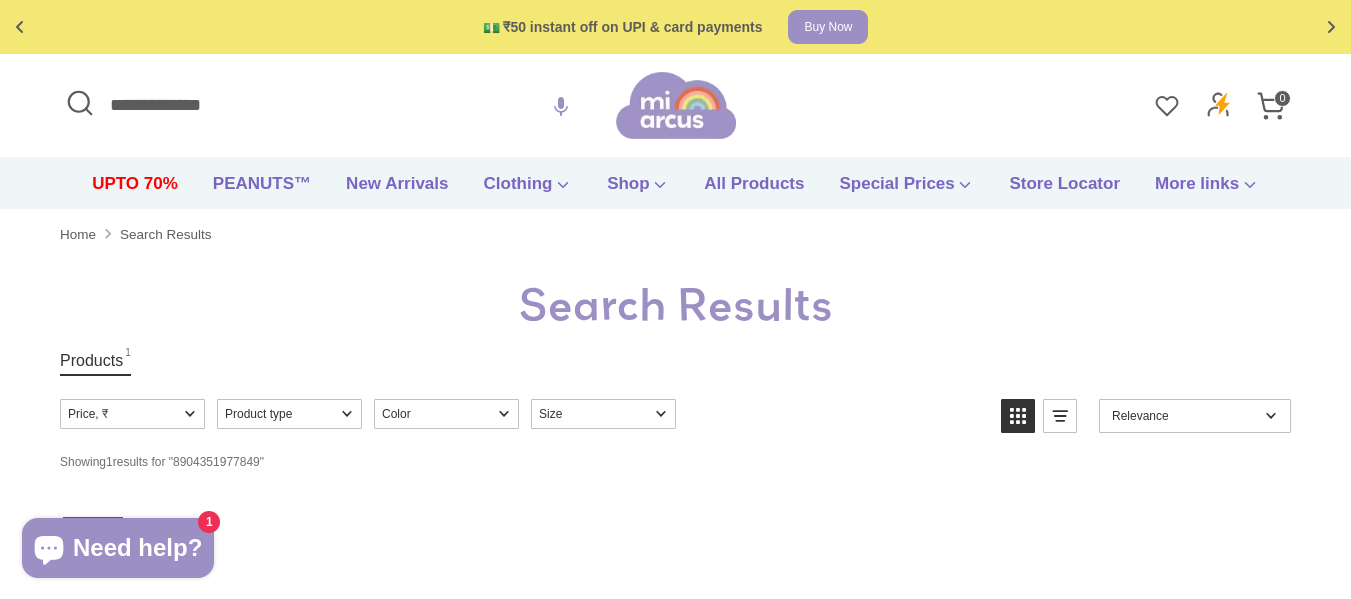 click on "🚚 Free shipping on orders above ₹599 Shop now Free gift on orders above ₹1999 Checkout 💵 ₹50 instant off on UPI & card payments Buy Now Up to 70% off on selected items Shop now! 🚚 Free shipping on orders above ₹599 Shop now Free gift on orders above ₹1999 Checkout 💵 ₹50 instant off on UPI & card payments Buy Now Up to 70% off on selected items Shop now!
✅ Product added to cart!
8904351977849 - Mi Arcus" at bounding box center [675, 934] 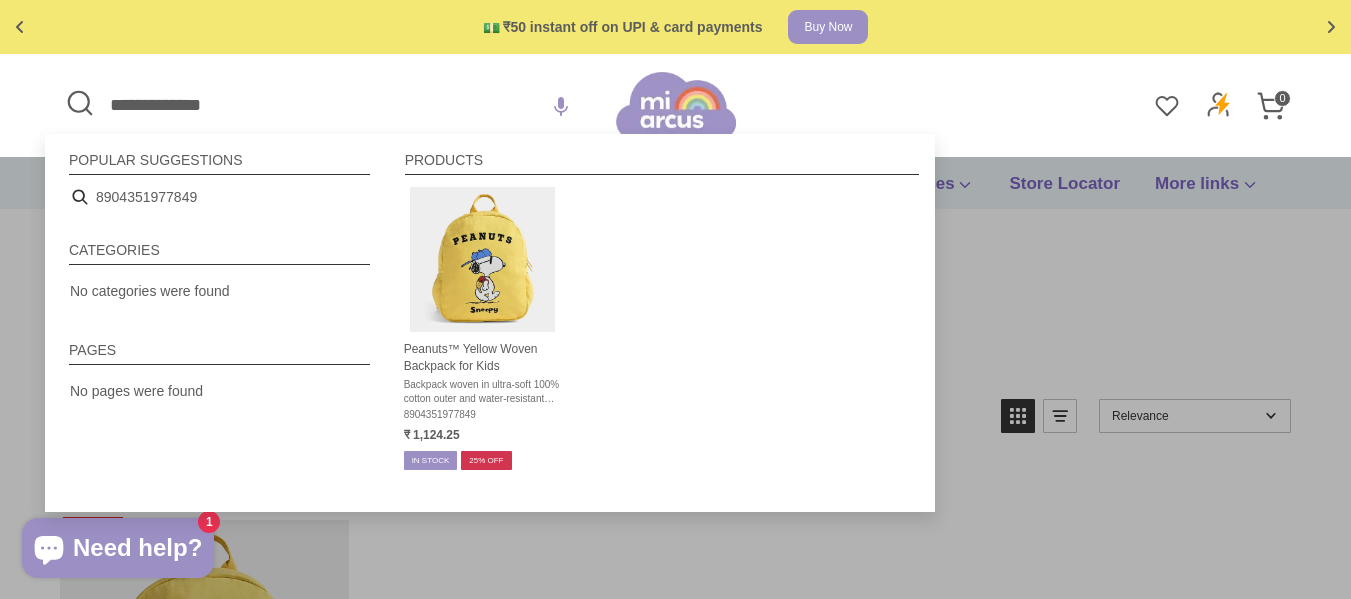 drag, startPoint x: 280, startPoint y: 107, endPoint x: 0, endPoint y: 97, distance: 280.17853 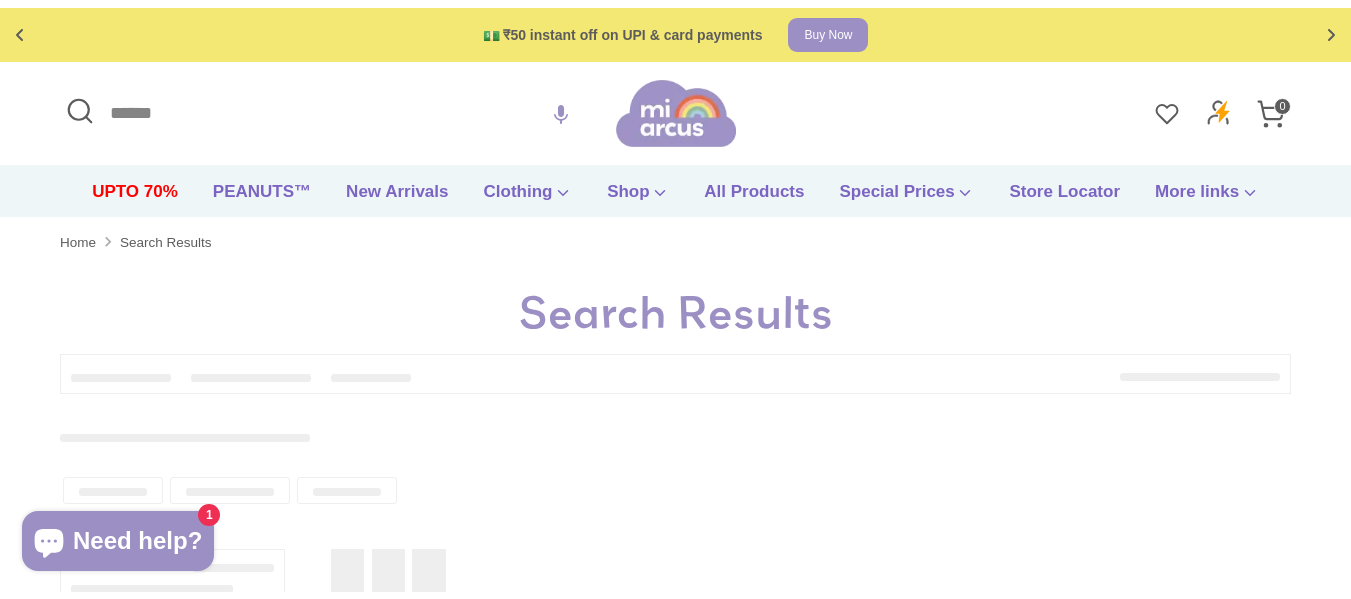 scroll, scrollTop: 0, scrollLeft: 0, axis: both 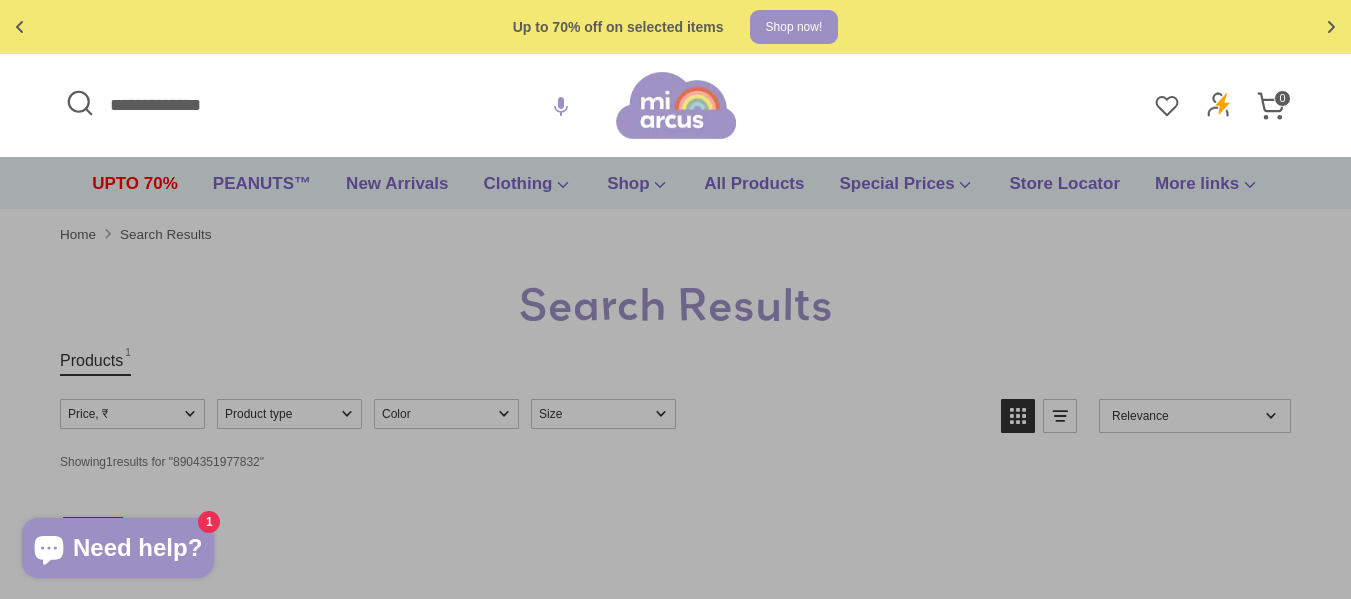 drag, startPoint x: 348, startPoint y: 121, endPoint x: 0, endPoint y: 91, distance: 349.2907 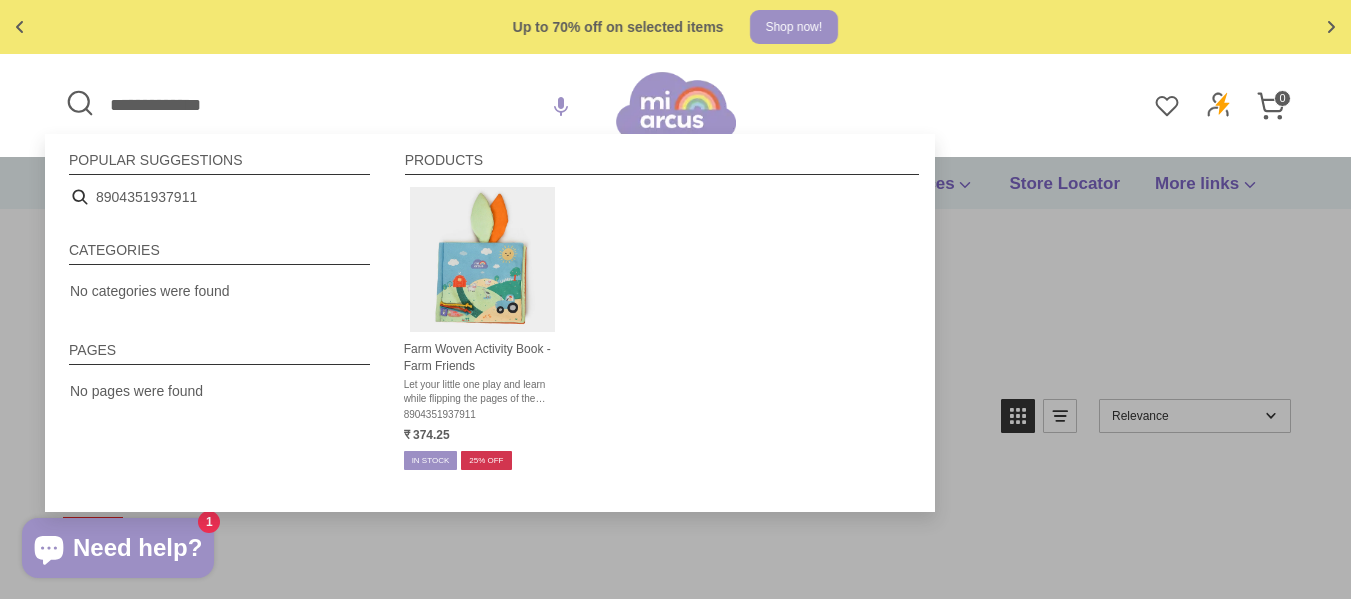 drag, startPoint x: 353, startPoint y: 112, endPoint x: 22, endPoint y: 108, distance: 331.02417 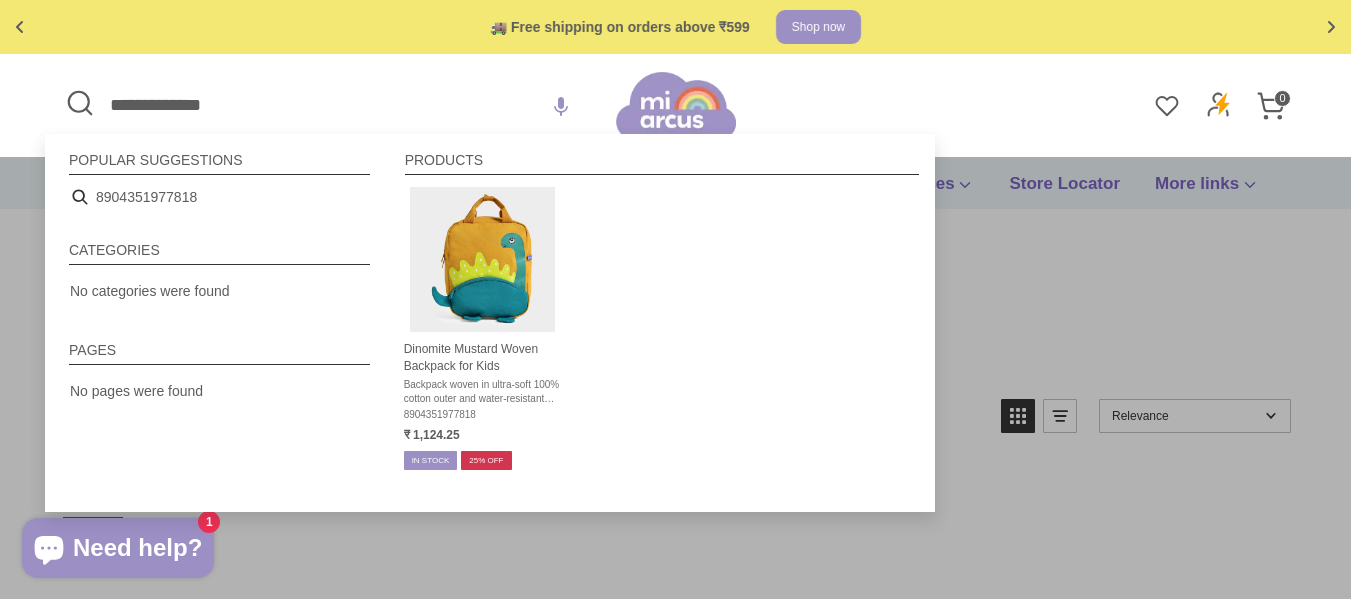 drag, startPoint x: 266, startPoint y: 105, endPoint x: 0, endPoint y: 104, distance: 266.0019 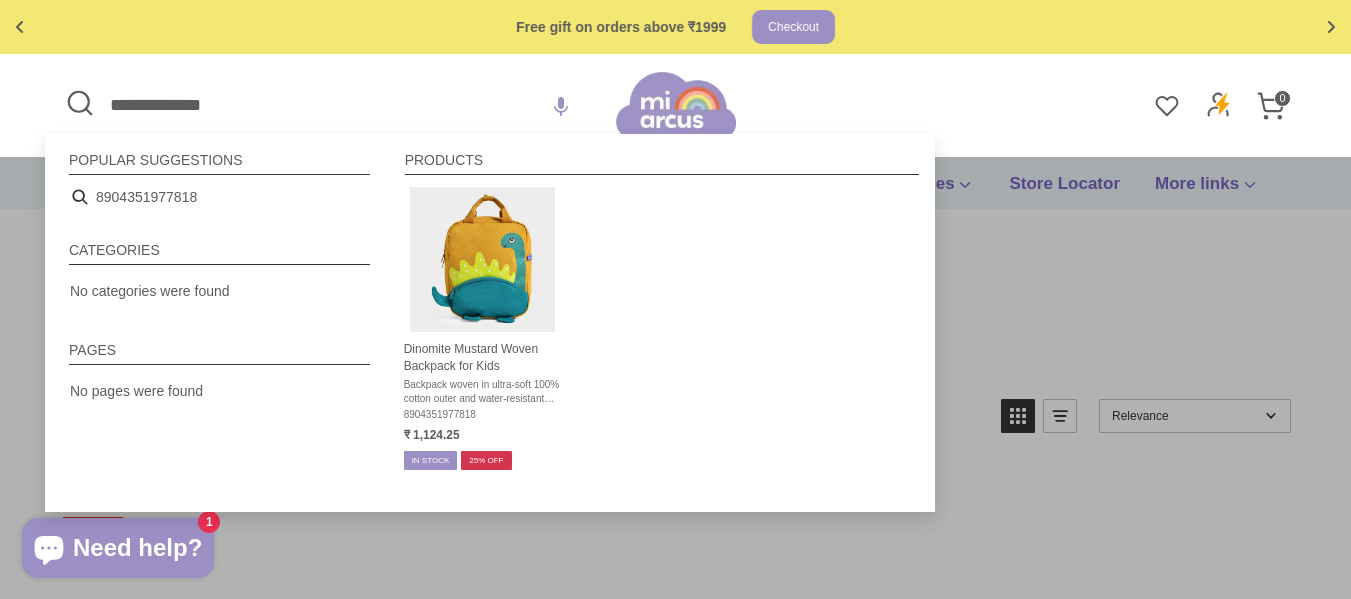 paste 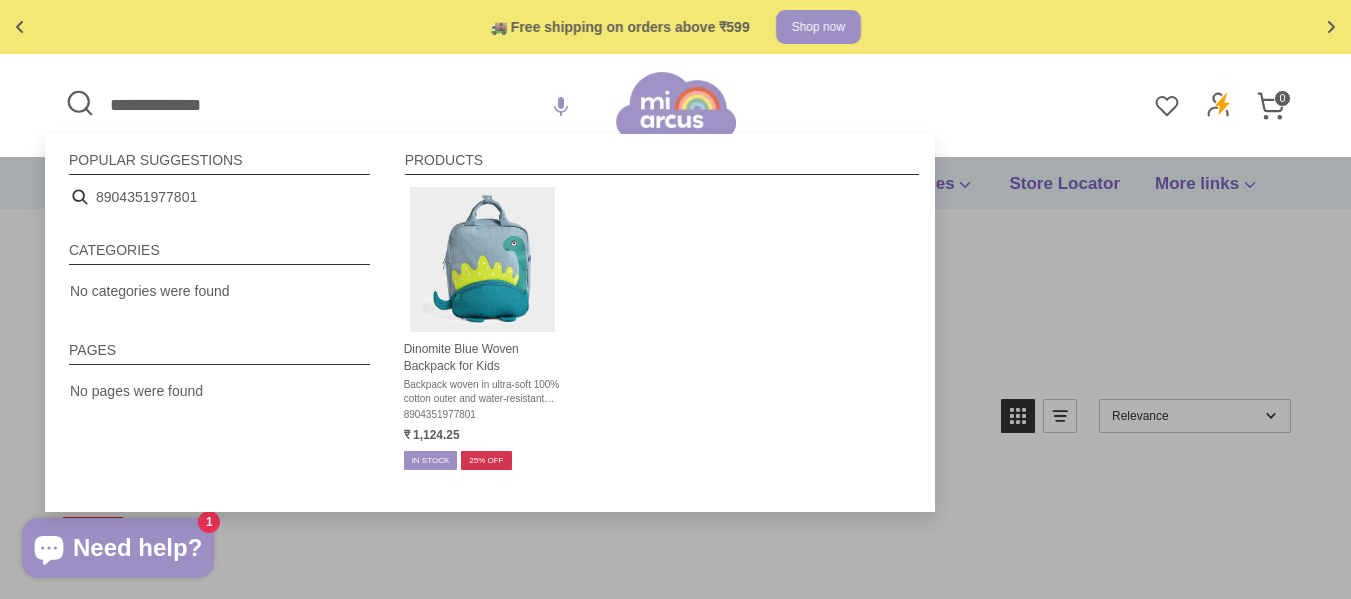 drag, startPoint x: 365, startPoint y: 114, endPoint x: 0, endPoint y: 57, distance: 369.4239 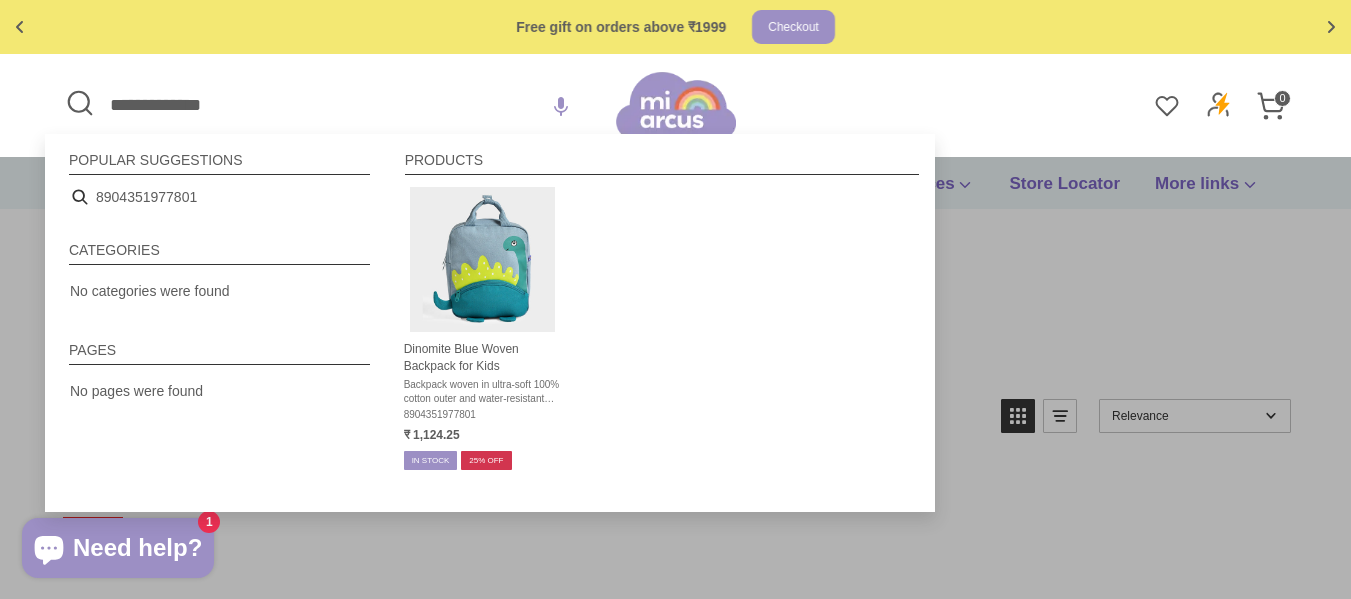 paste 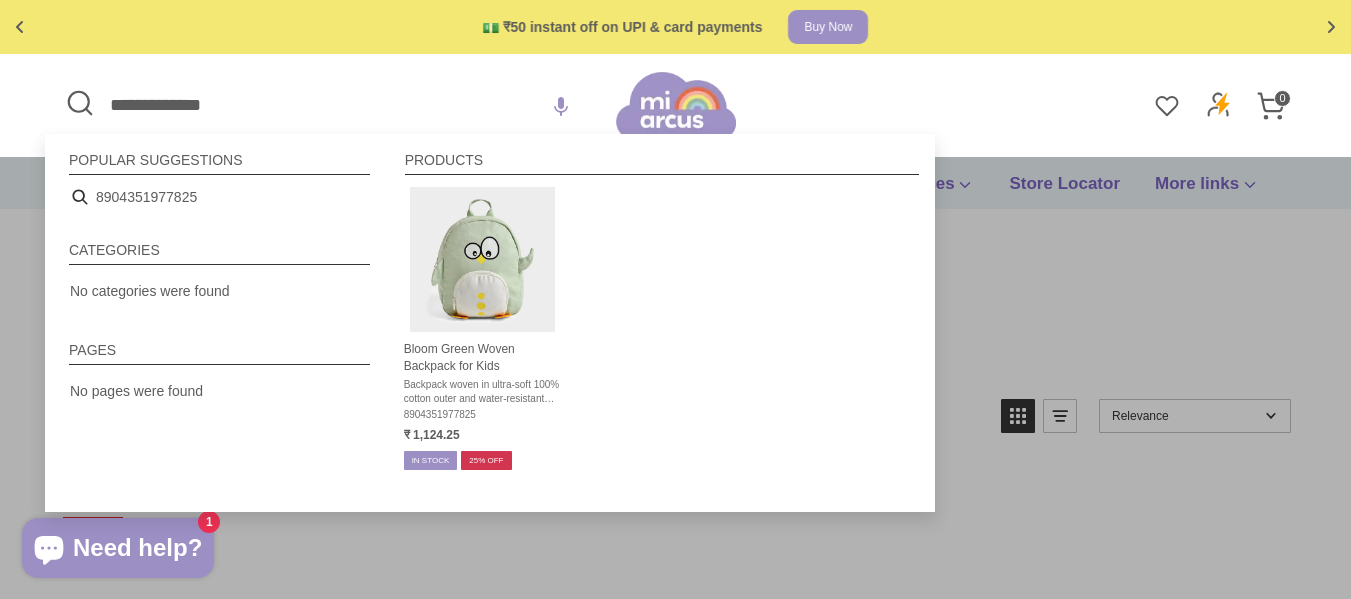 type on "**********" 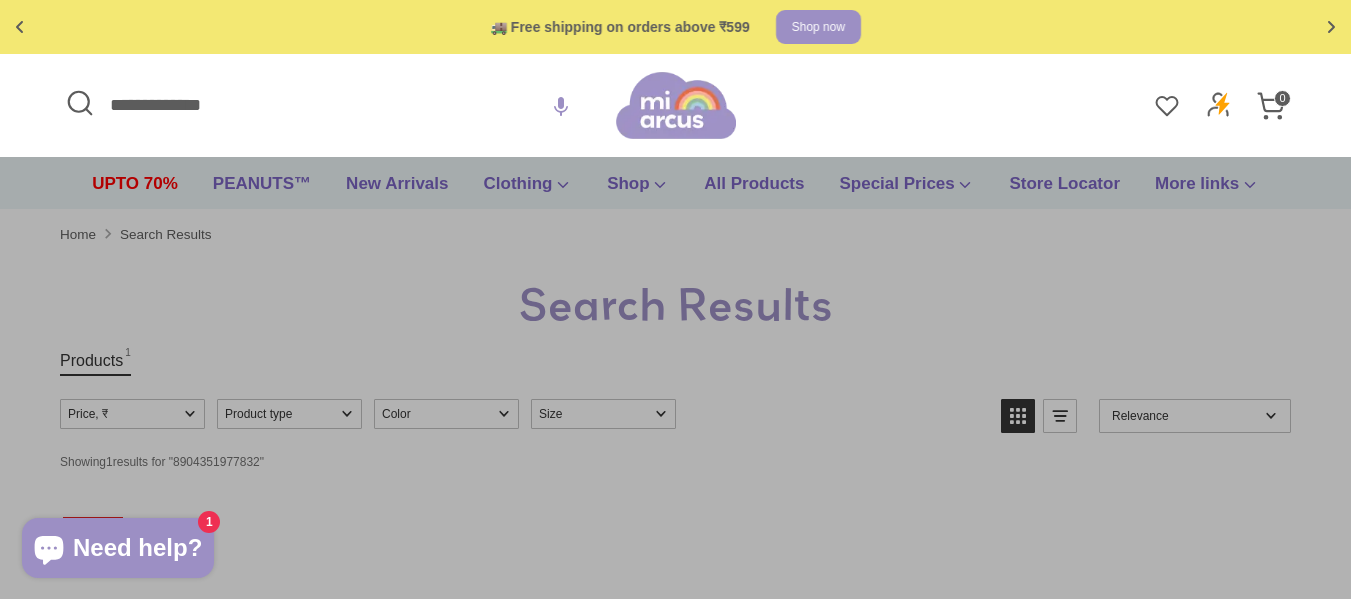 drag, startPoint x: 1202, startPoint y: 315, endPoint x: 1202, endPoint y: 82, distance: 233 